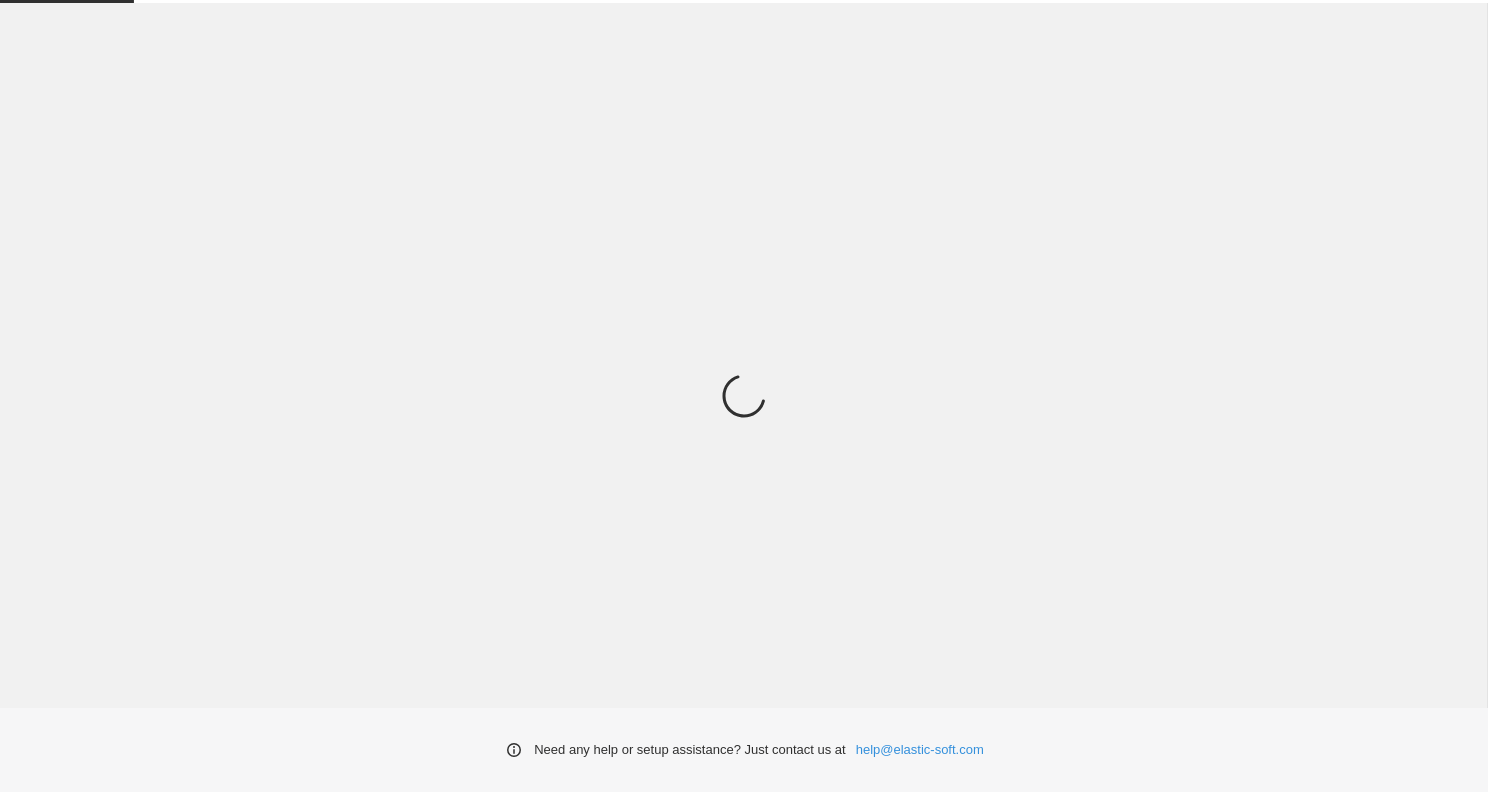 scroll, scrollTop: 0, scrollLeft: 0, axis: both 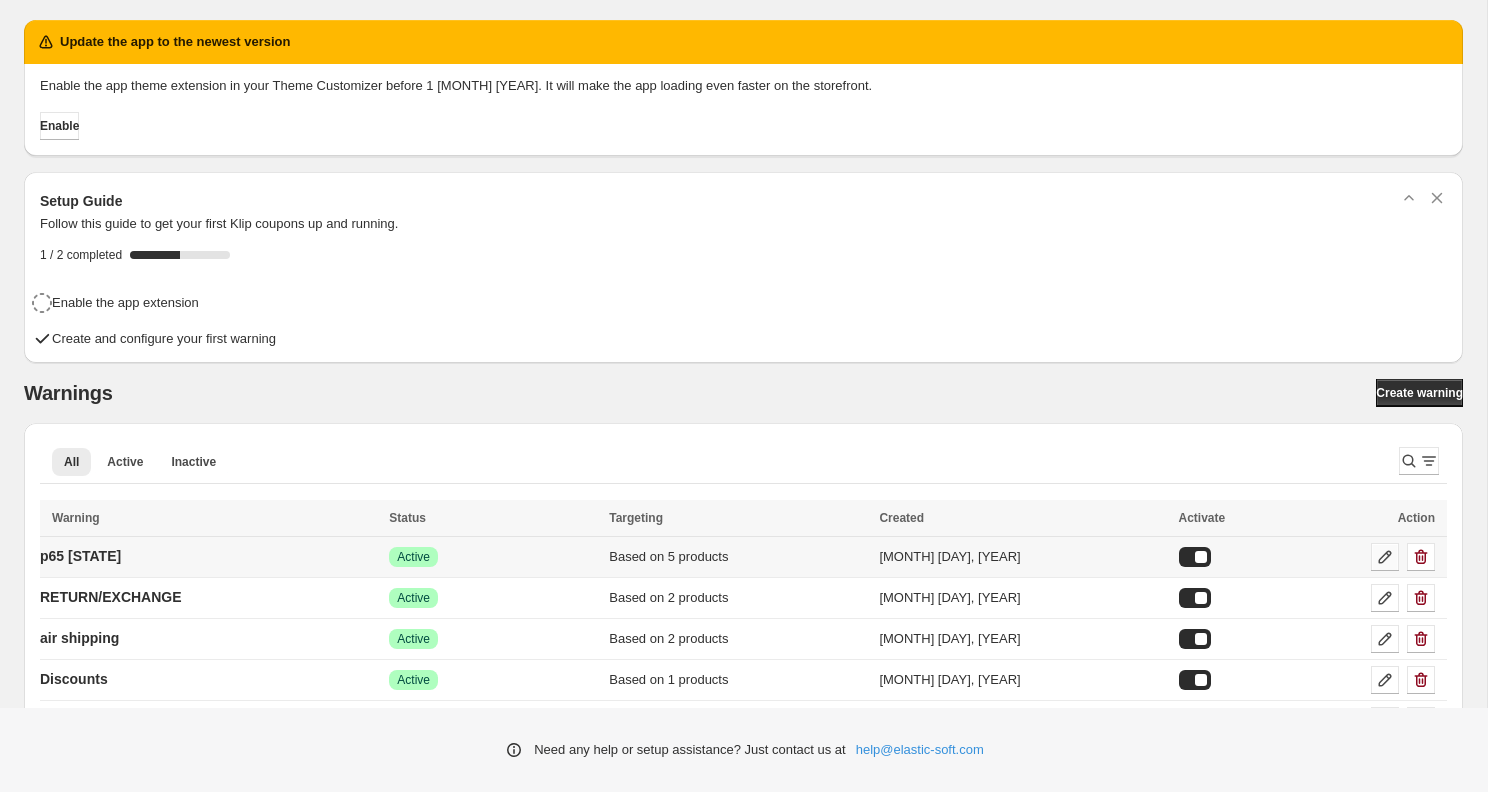 click 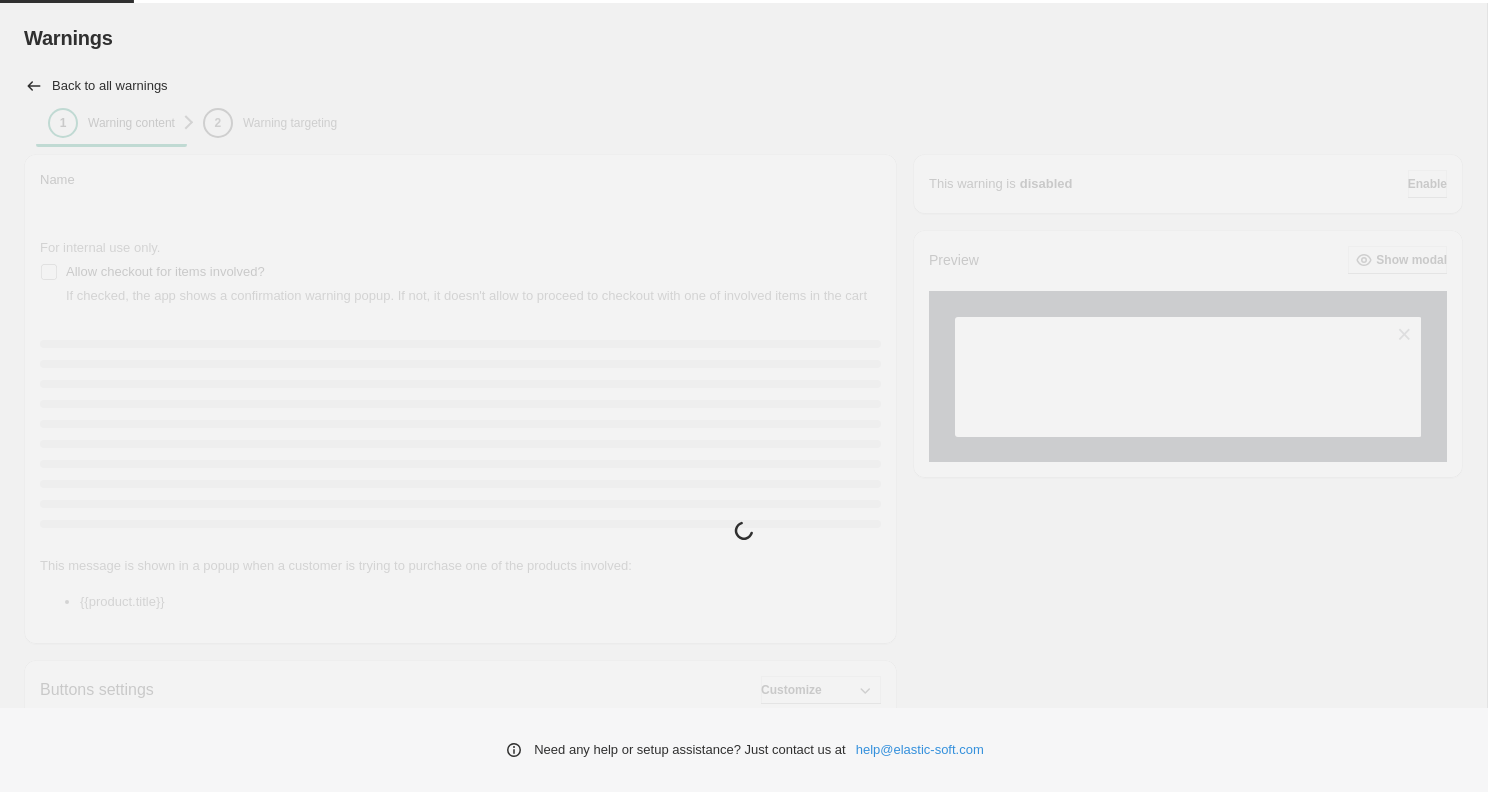 type on "**********" 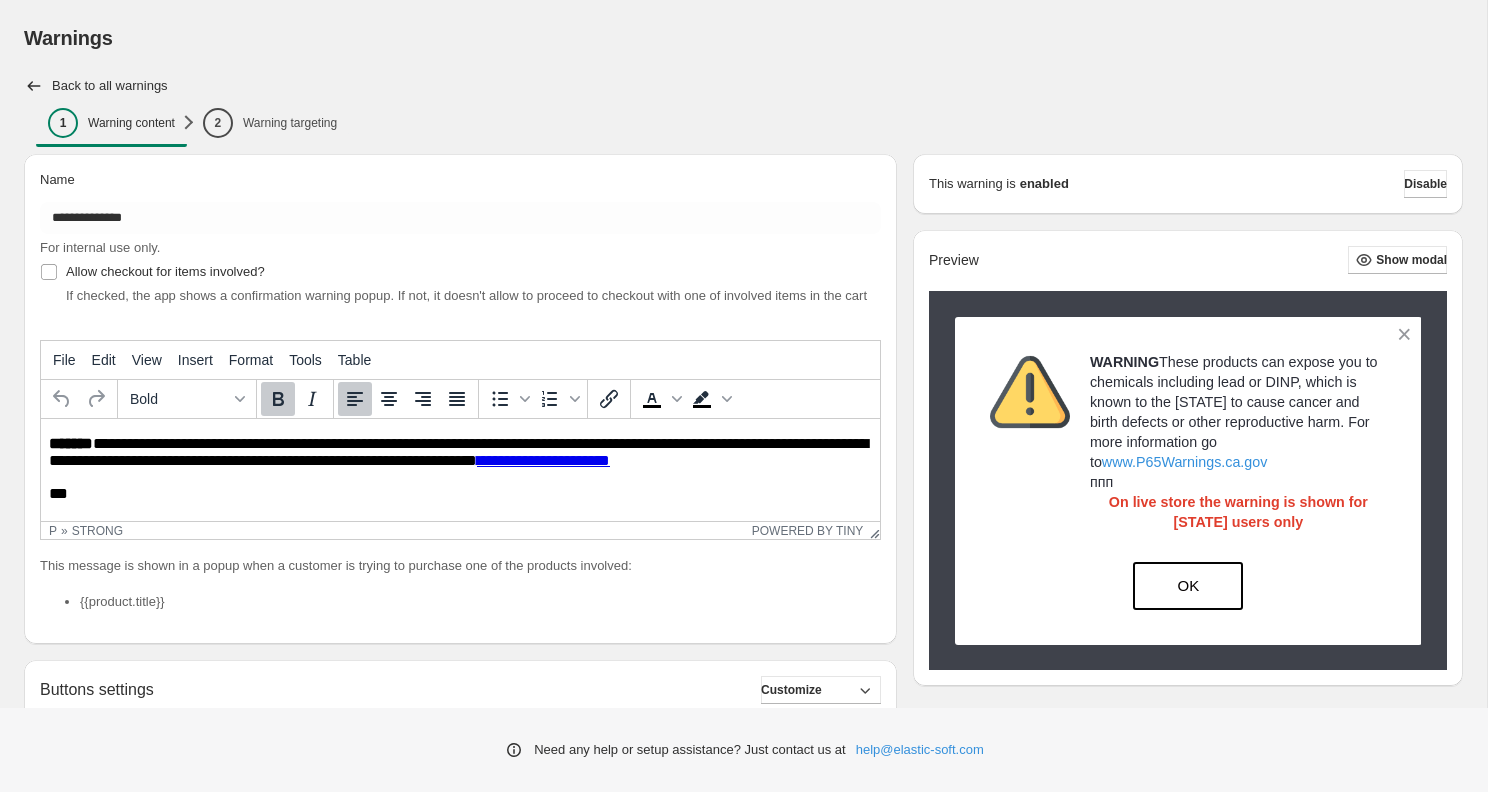 scroll, scrollTop: 0, scrollLeft: 0, axis: both 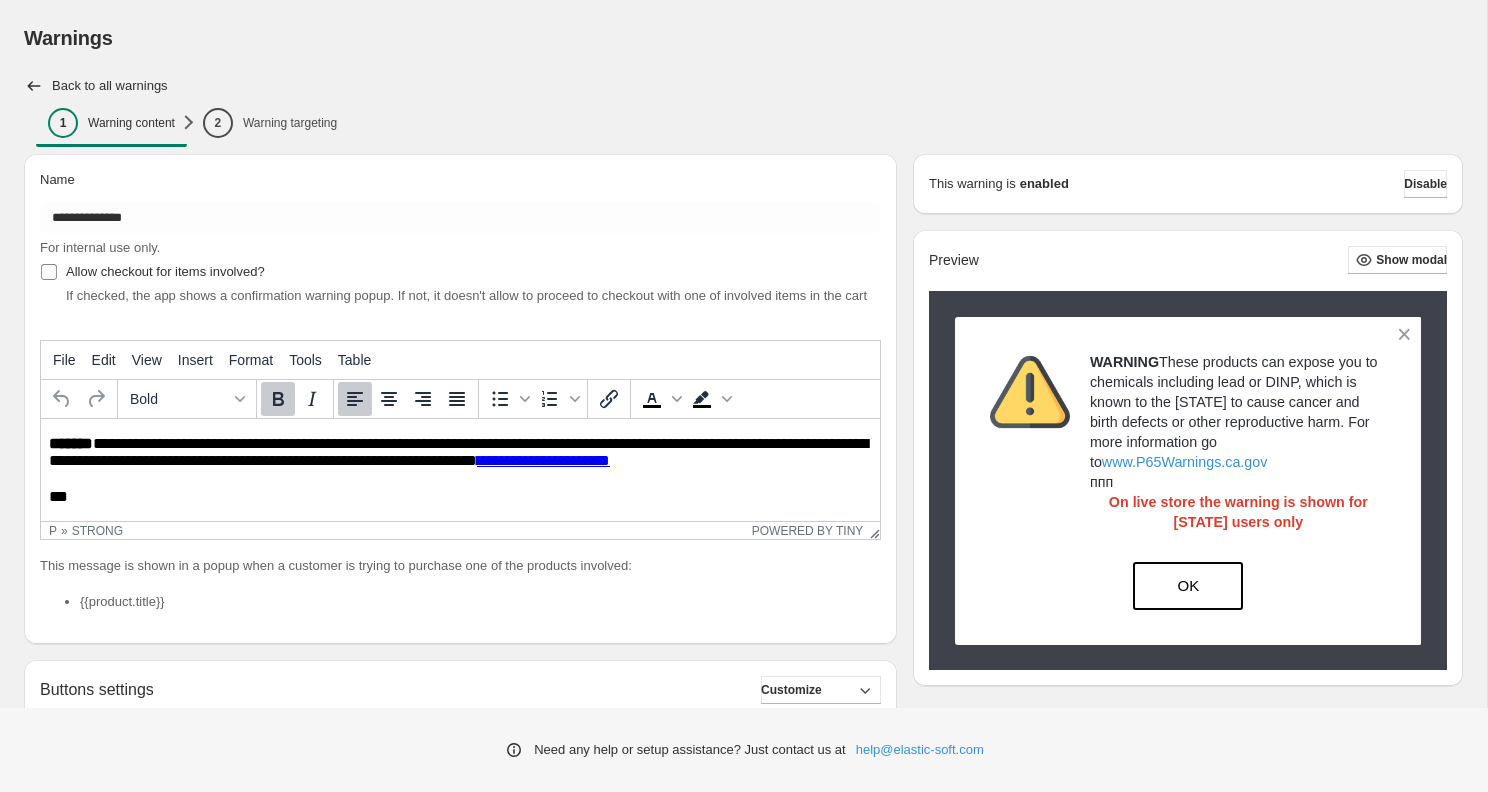 click on "Allow checkout for items involved?" at bounding box center [165, 271] 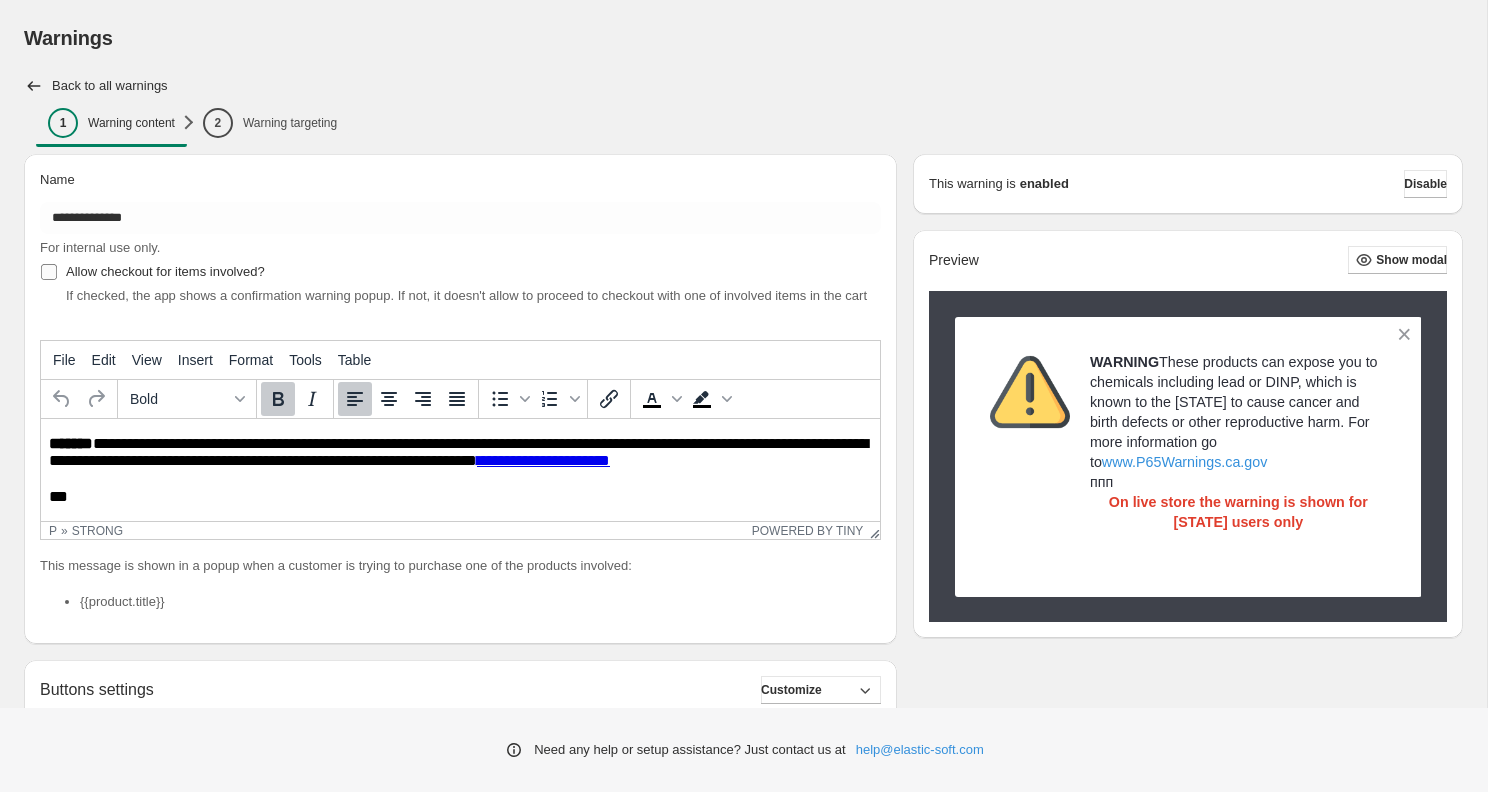 click on "Allow checkout for items involved?" at bounding box center [165, 271] 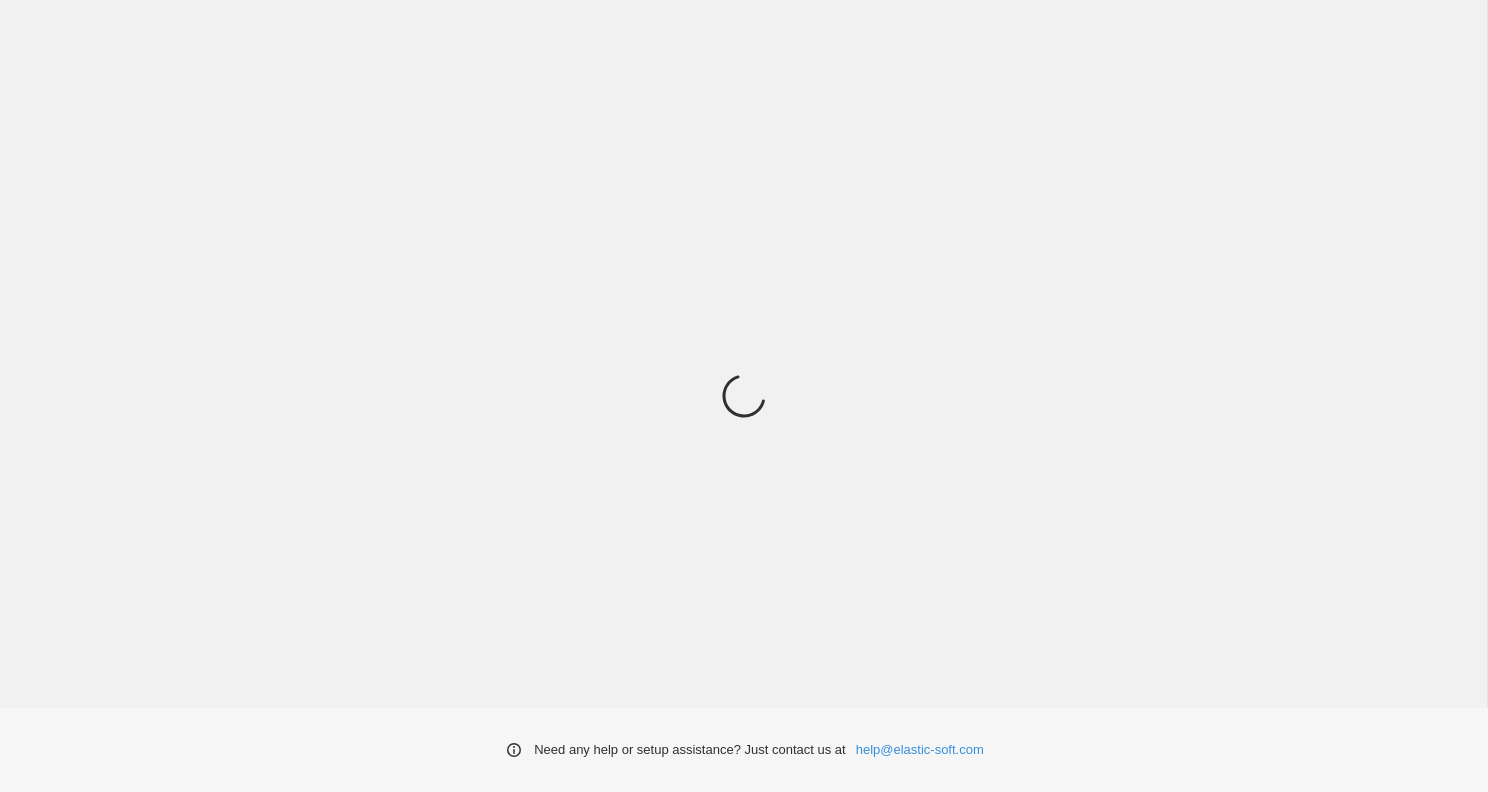 scroll, scrollTop: 0, scrollLeft: 0, axis: both 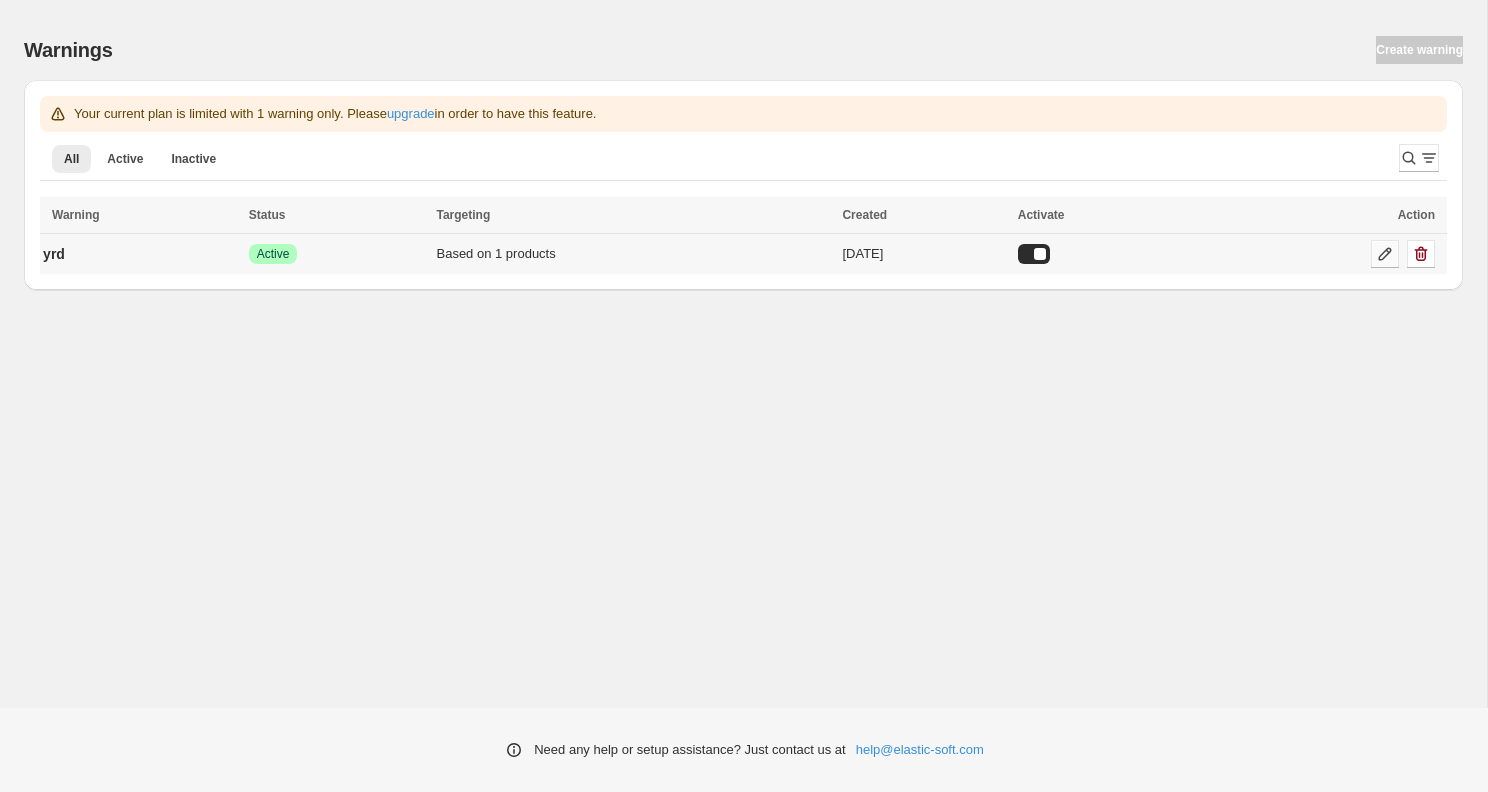 click 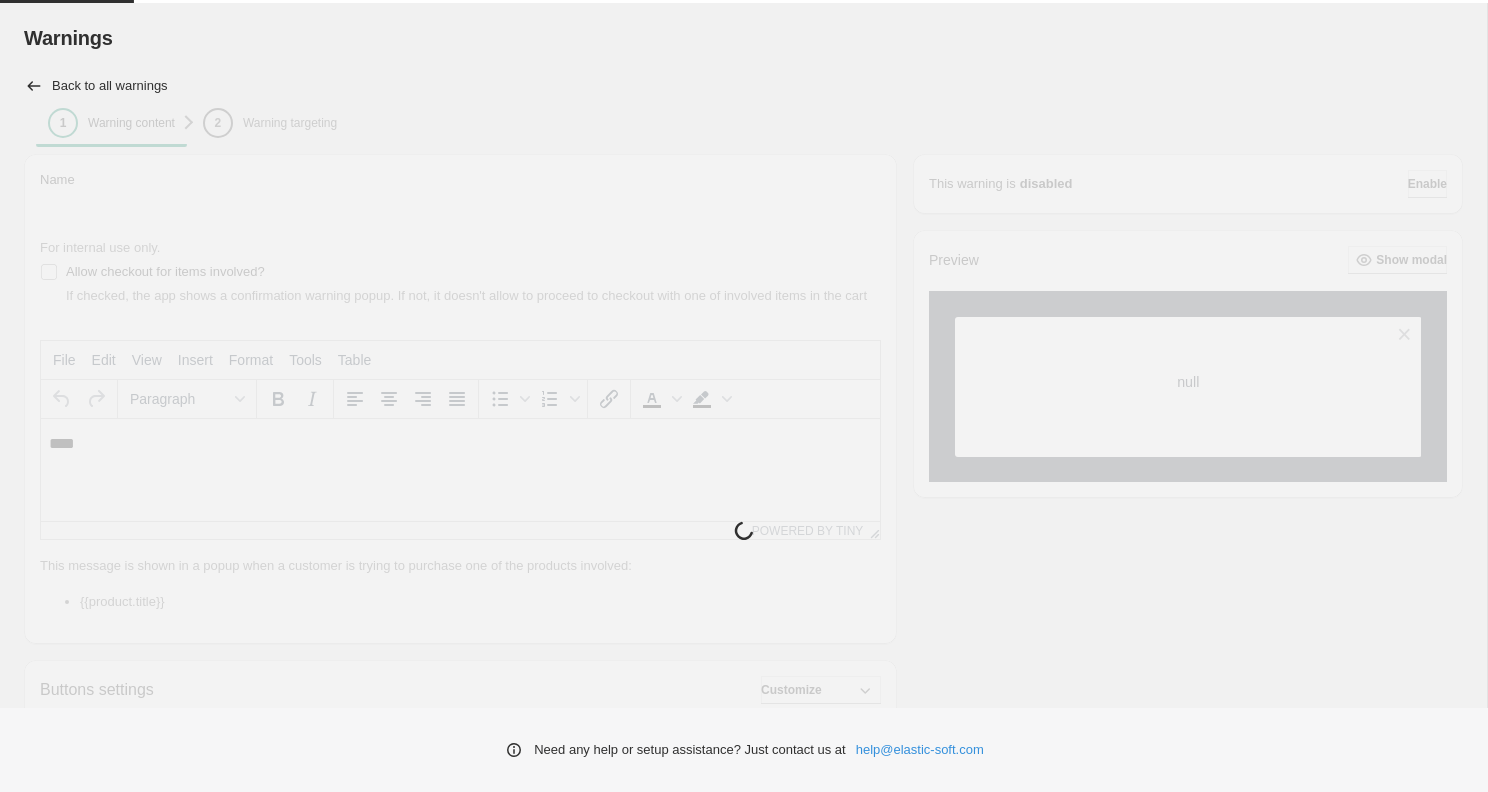 scroll, scrollTop: 0, scrollLeft: 0, axis: both 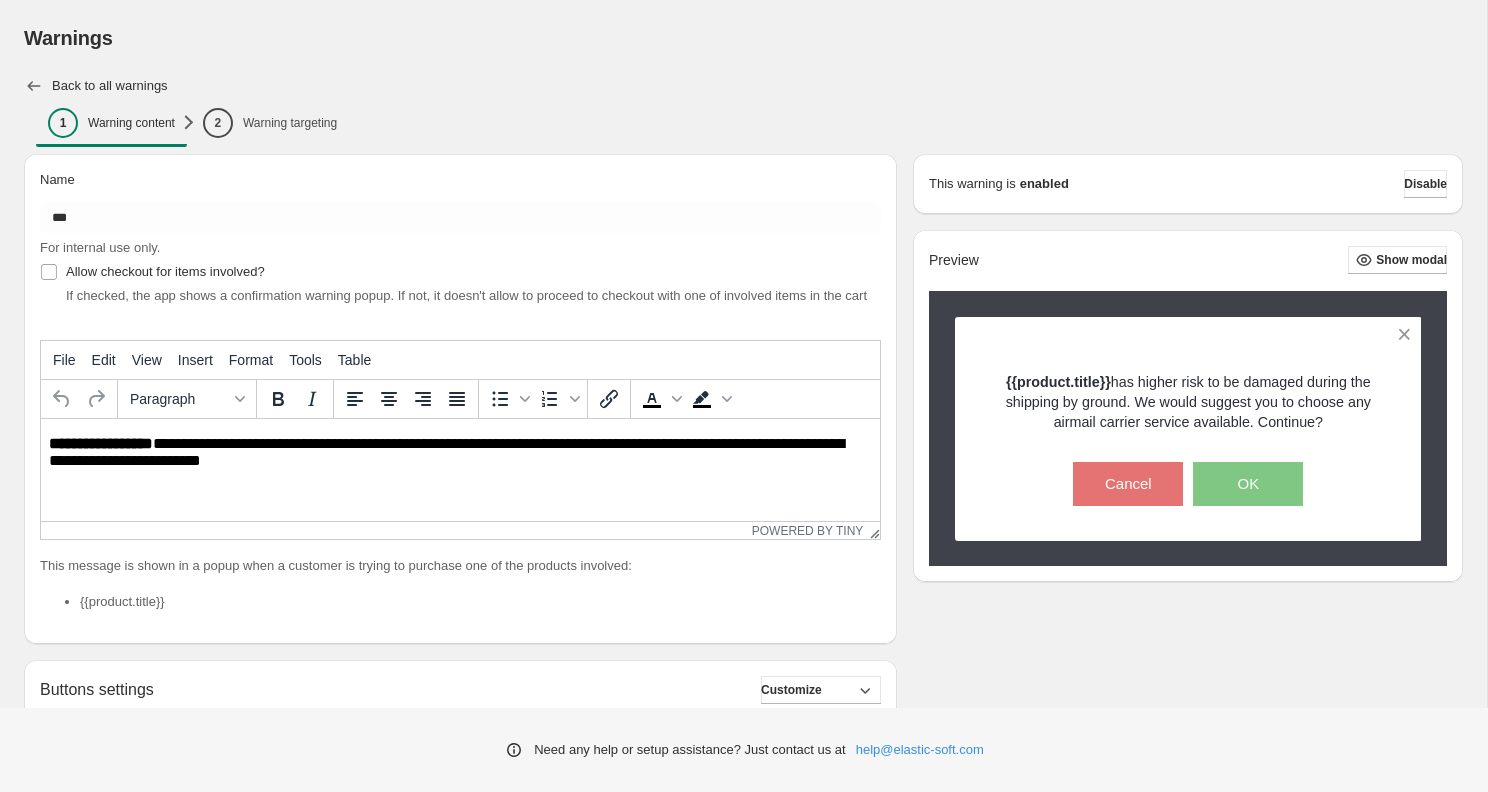 click 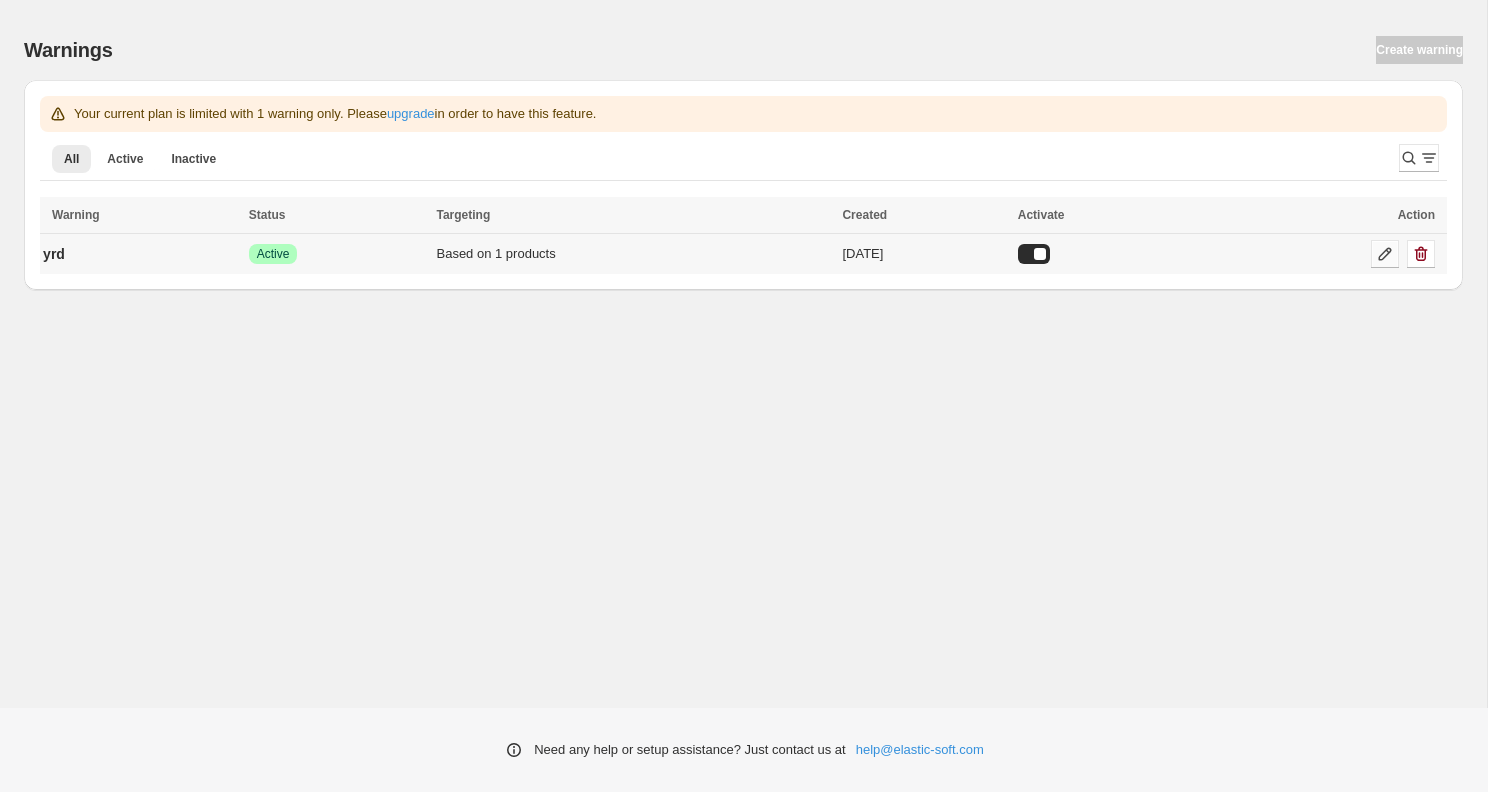 click 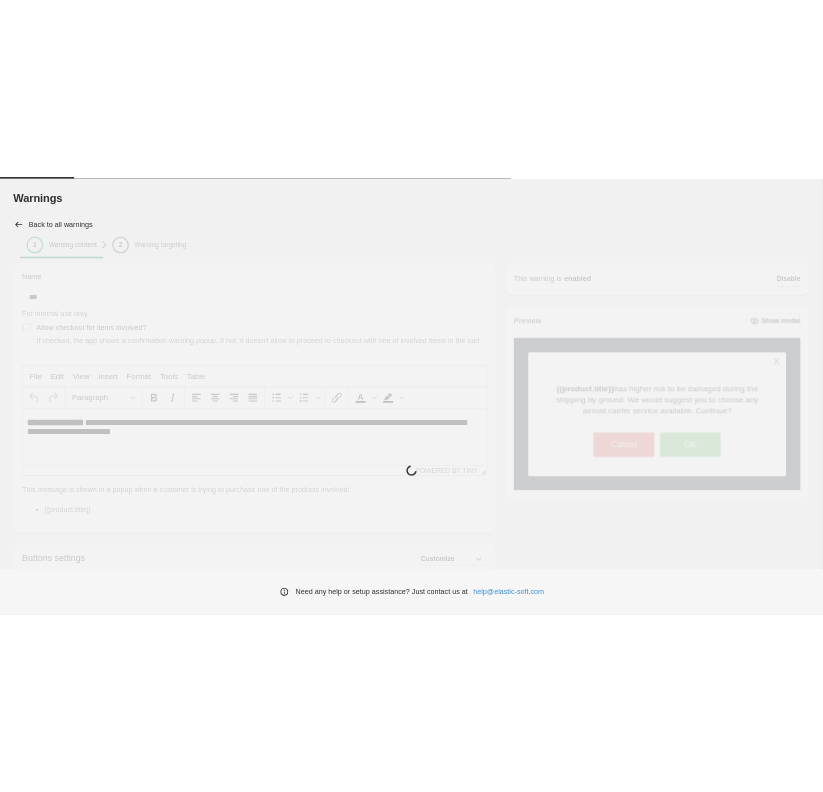 scroll, scrollTop: 0, scrollLeft: 0, axis: both 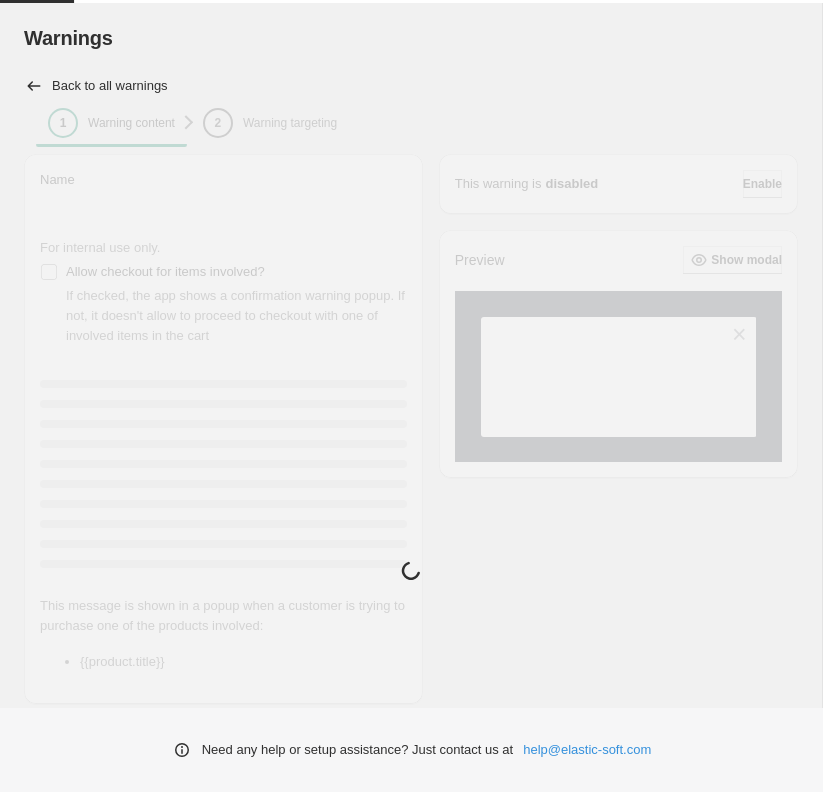 type on "***" 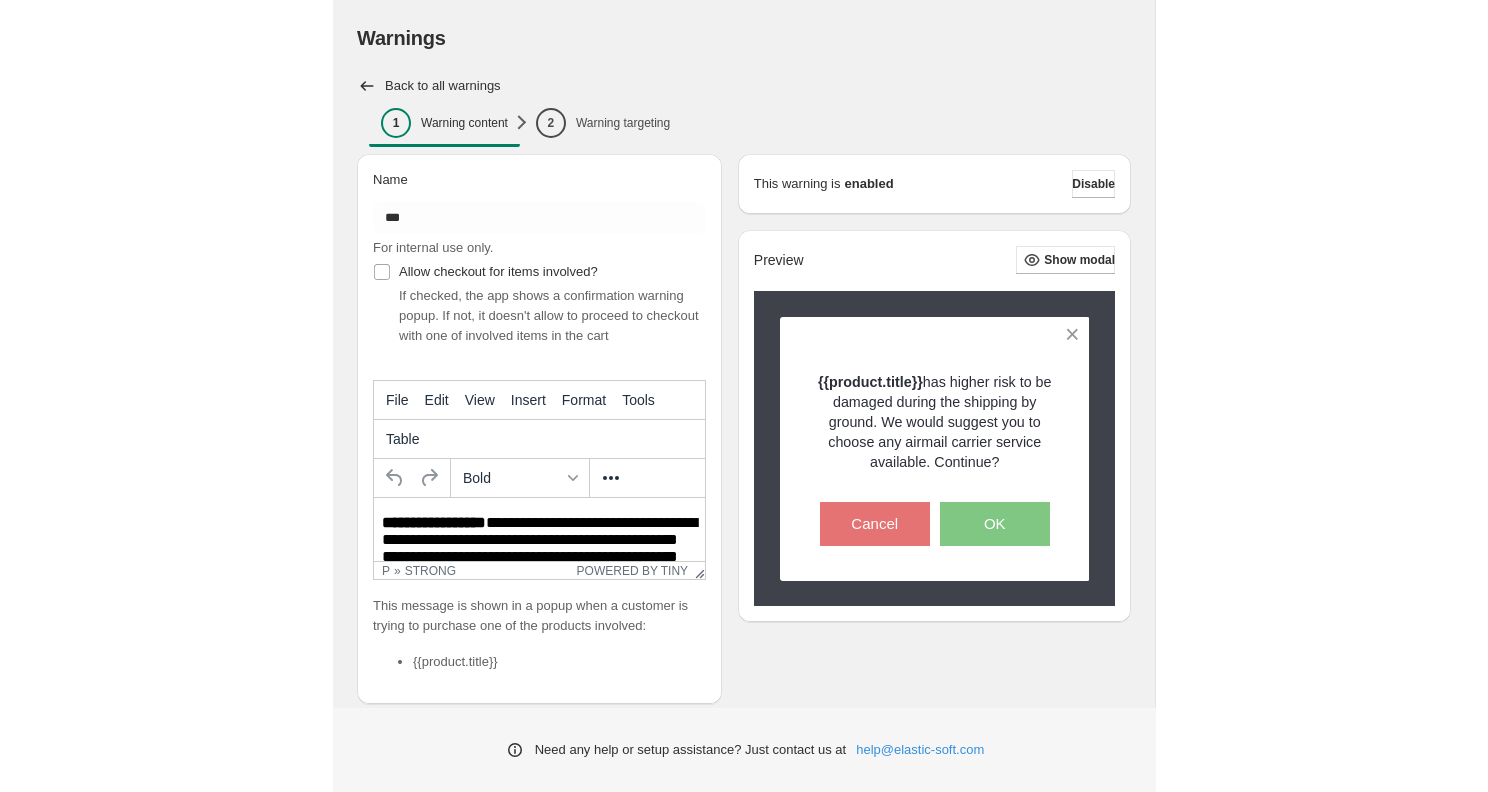 scroll, scrollTop: 0, scrollLeft: 0, axis: both 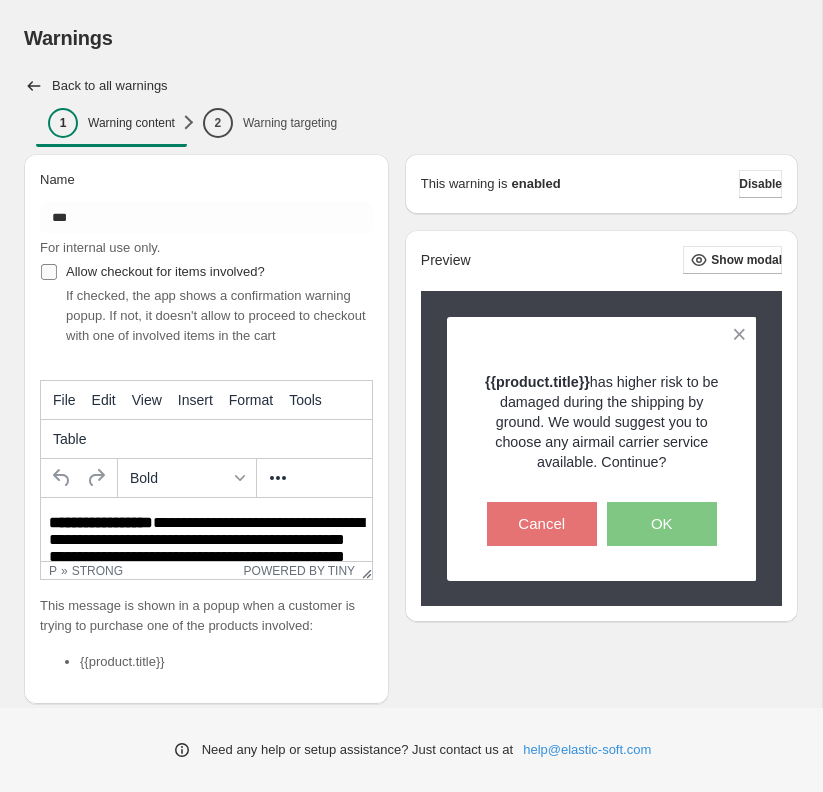 click on "Allow checkout for items involved?" at bounding box center (165, 271) 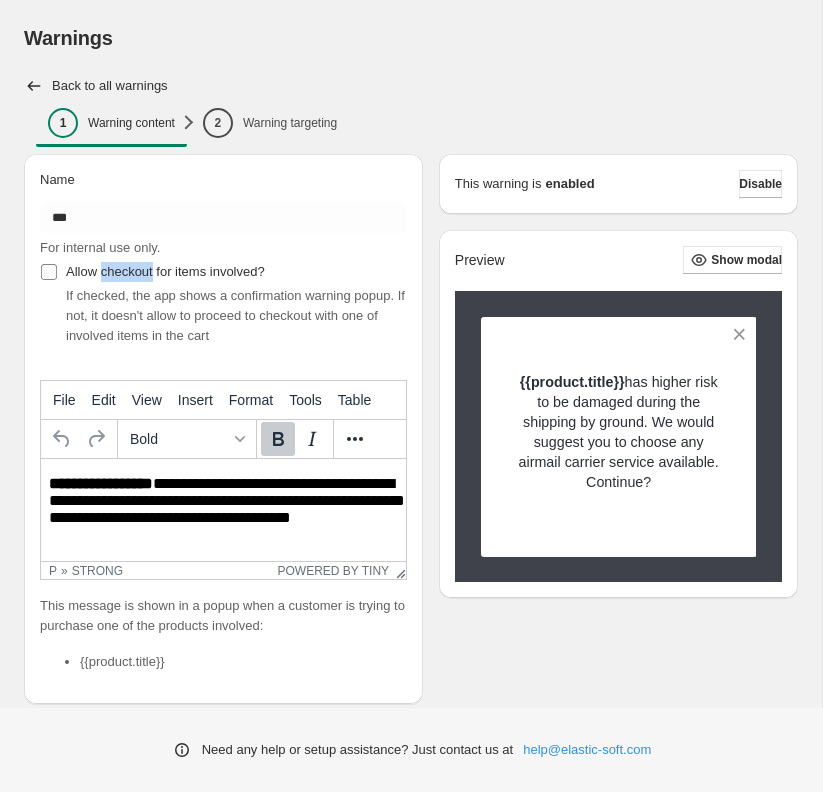 click on "Allow checkout for items involved?" at bounding box center (165, 271) 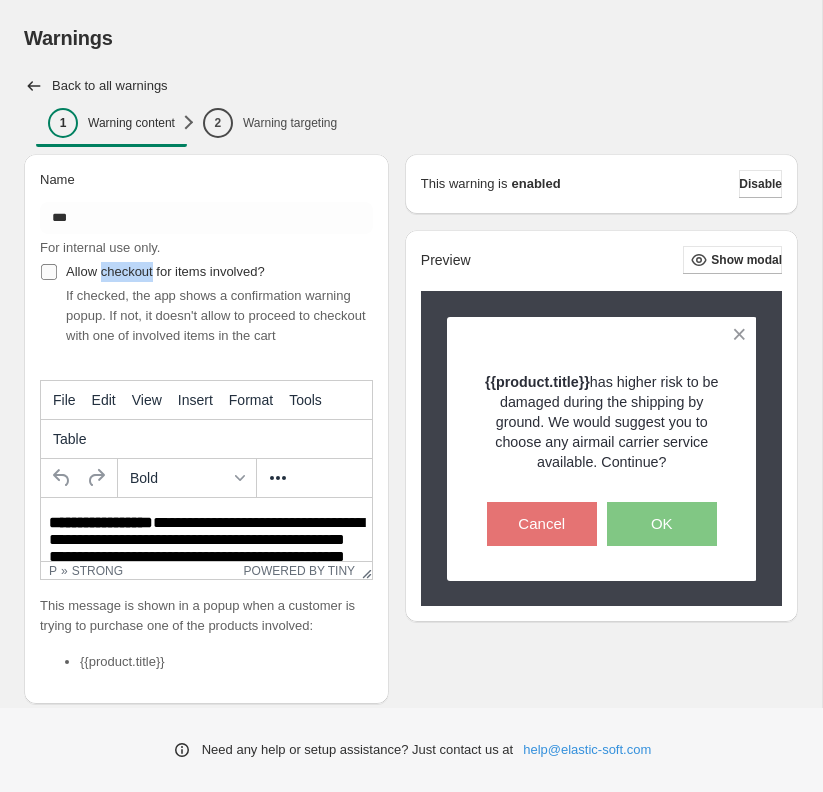 click on "Allow checkout for items involved?" at bounding box center (165, 271) 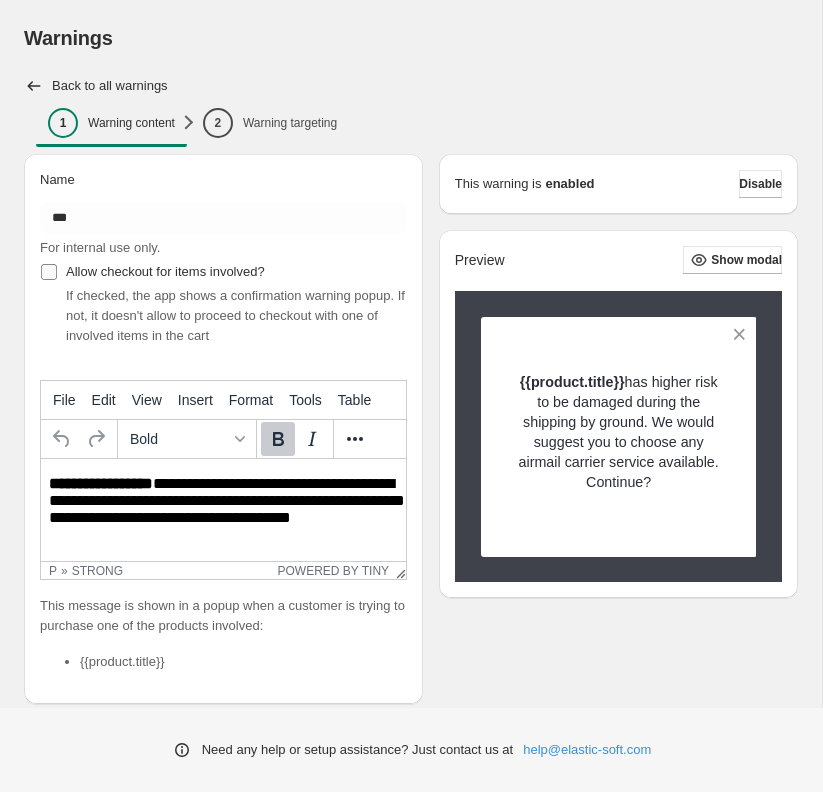 click on "Allow checkout for items involved?" at bounding box center (165, 271) 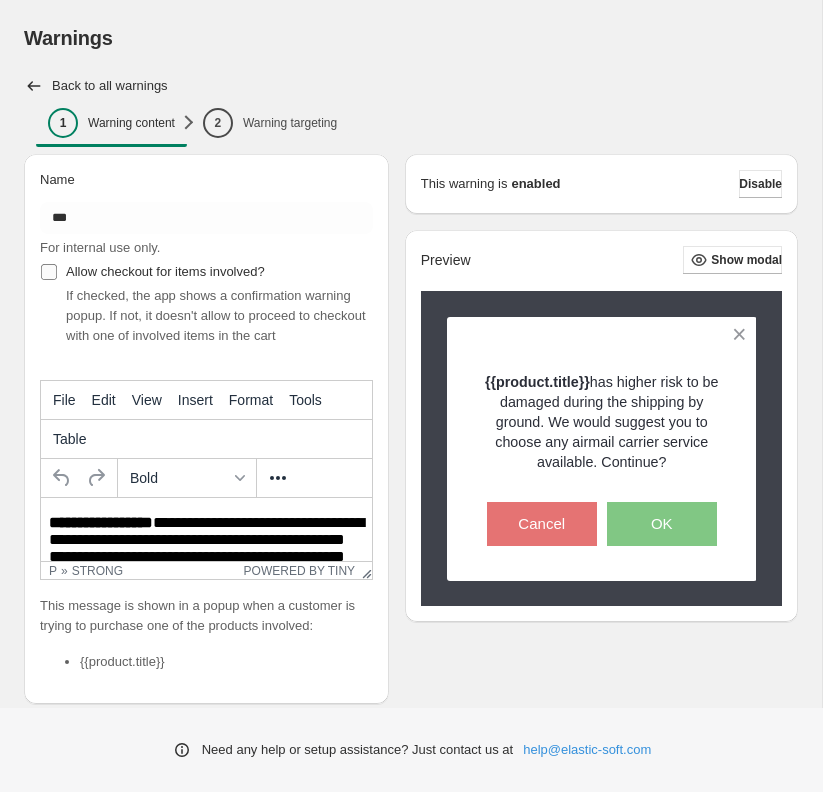 click on "Allow checkout for items involved?" at bounding box center [165, 271] 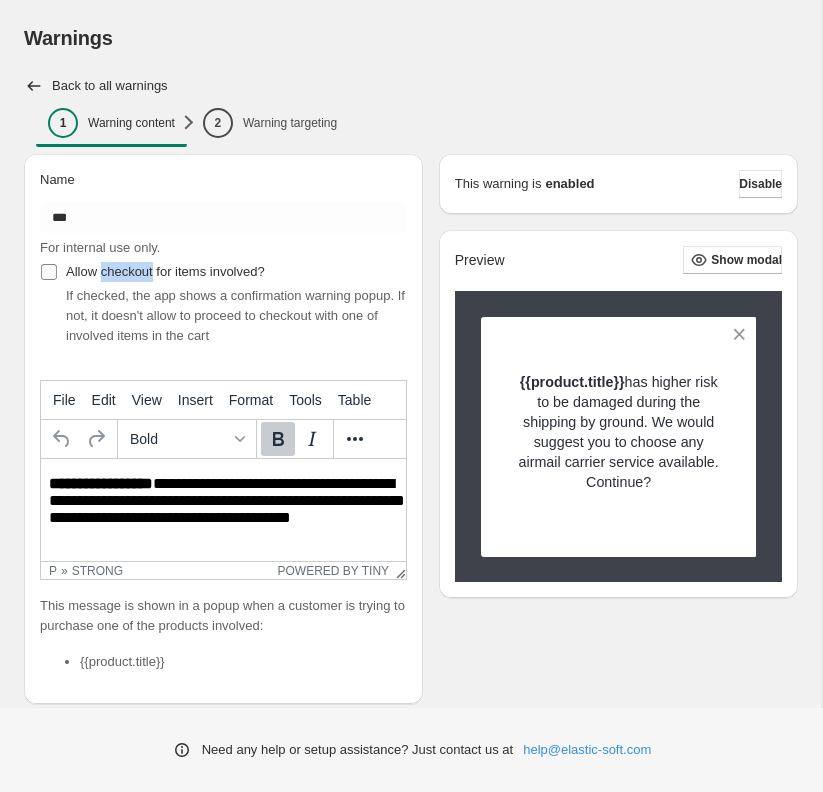 click on "Allow checkout for items involved?" at bounding box center [165, 271] 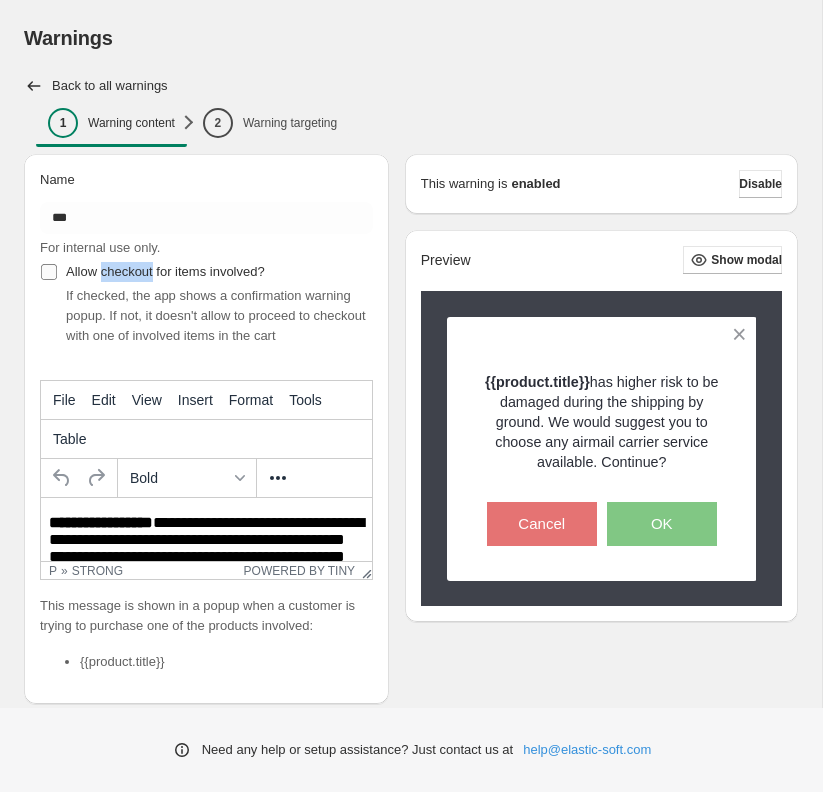 click on "Allow checkout for items involved?" at bounding box center [165, 271] 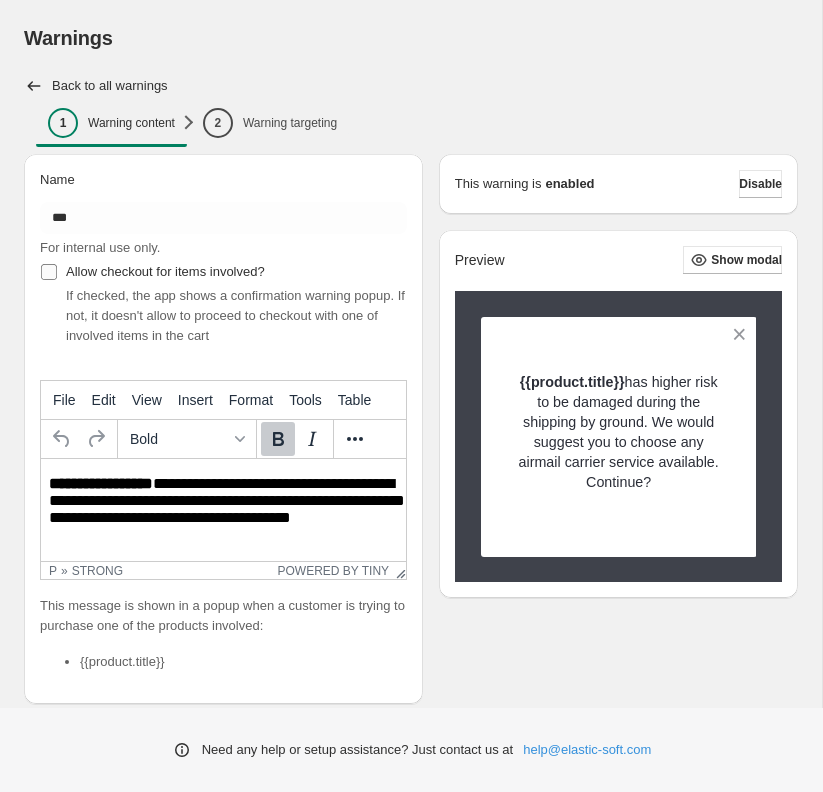 click on "Allow checkout for items involved?" at bounding box center [165, 271] 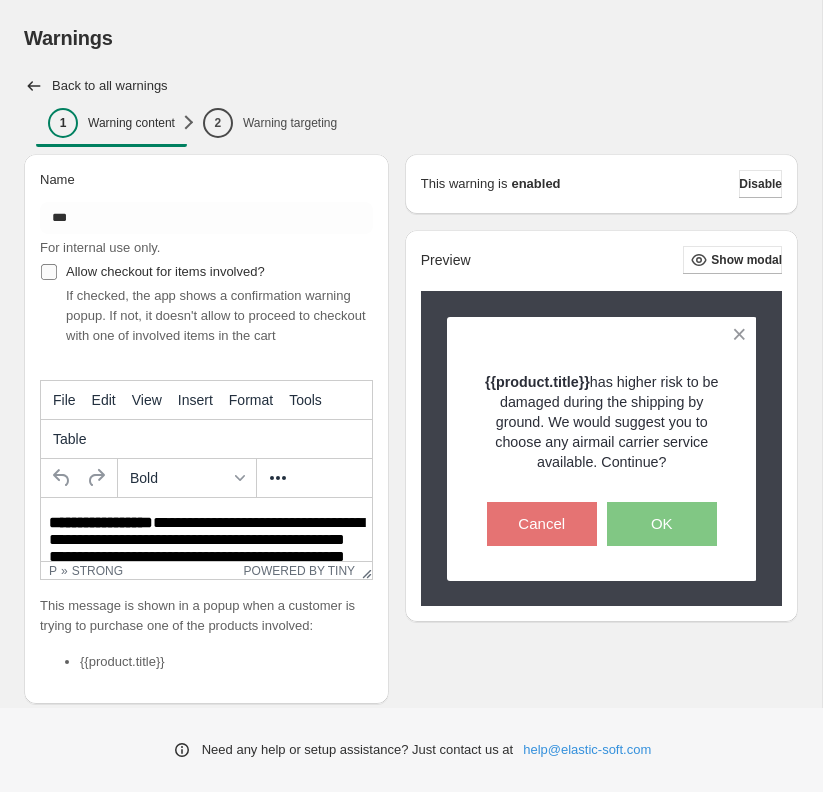 click on "Allow checkout for items involved?" at bounding box center [165, 271] 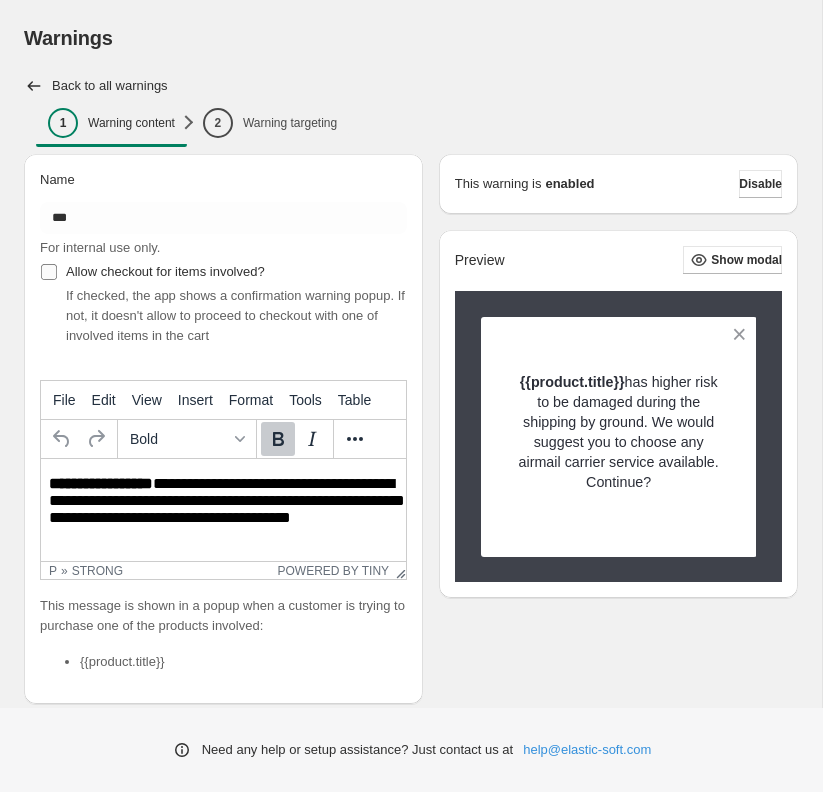 click on "Allow checkout for items involved?" at bounding box center [165, 271] 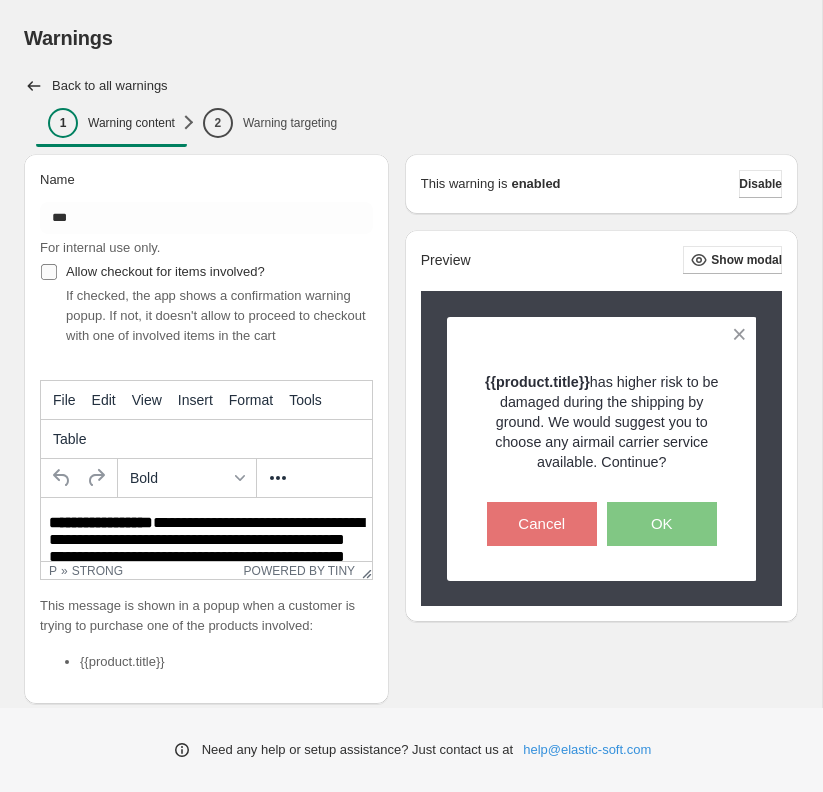 click on "Allow checkout for items involved?" at bounding box center (165, 271) 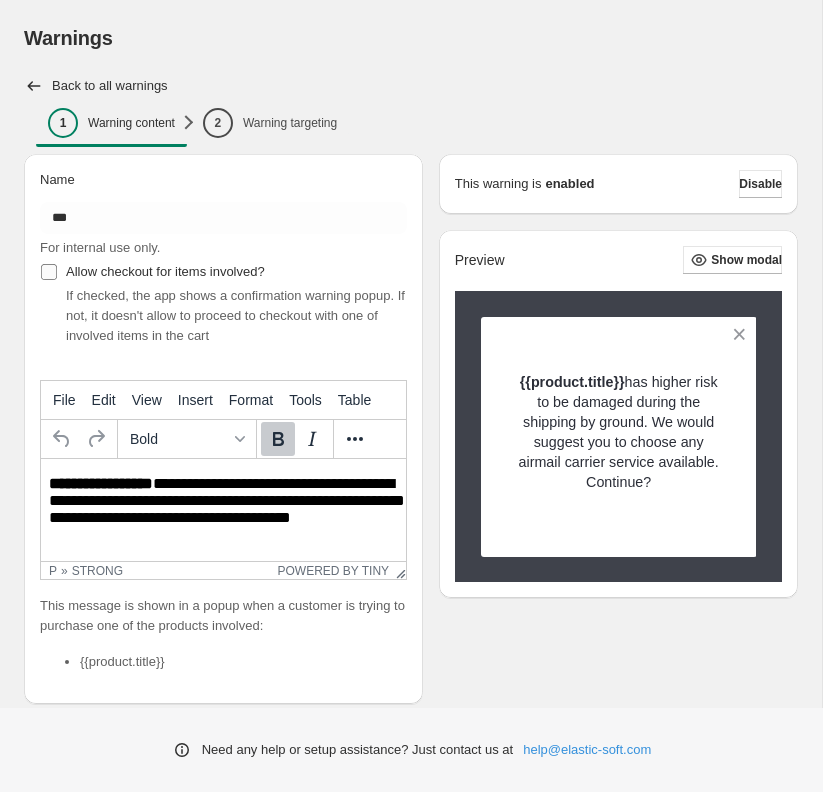 click on "Allow checkout for items involved?" at bounding box center [165, 271] 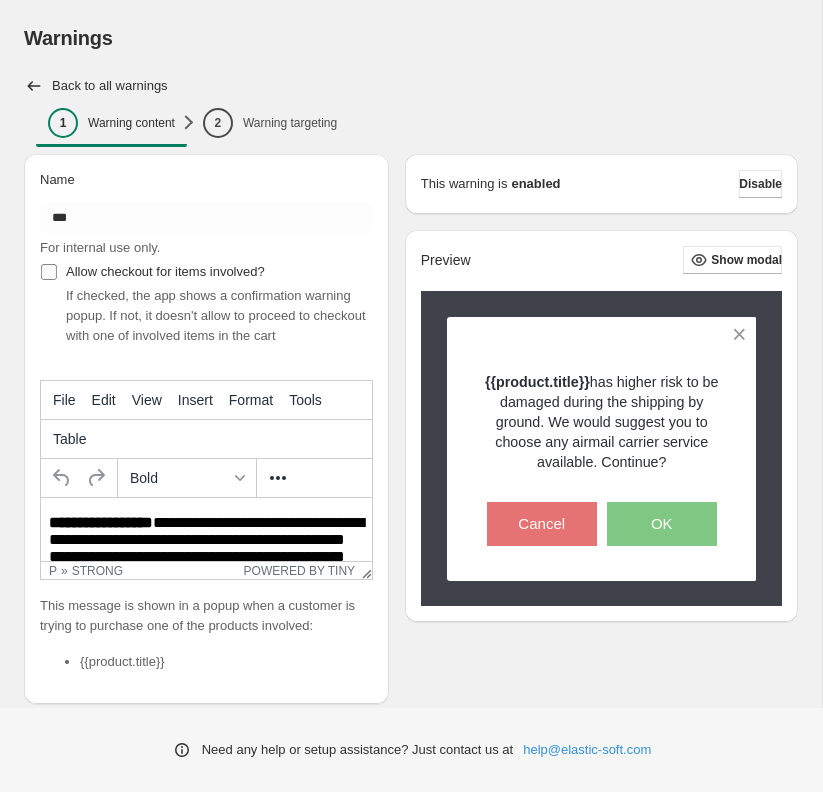 click on "Allow checkout for items involved?" at bounding box center (165, 271) 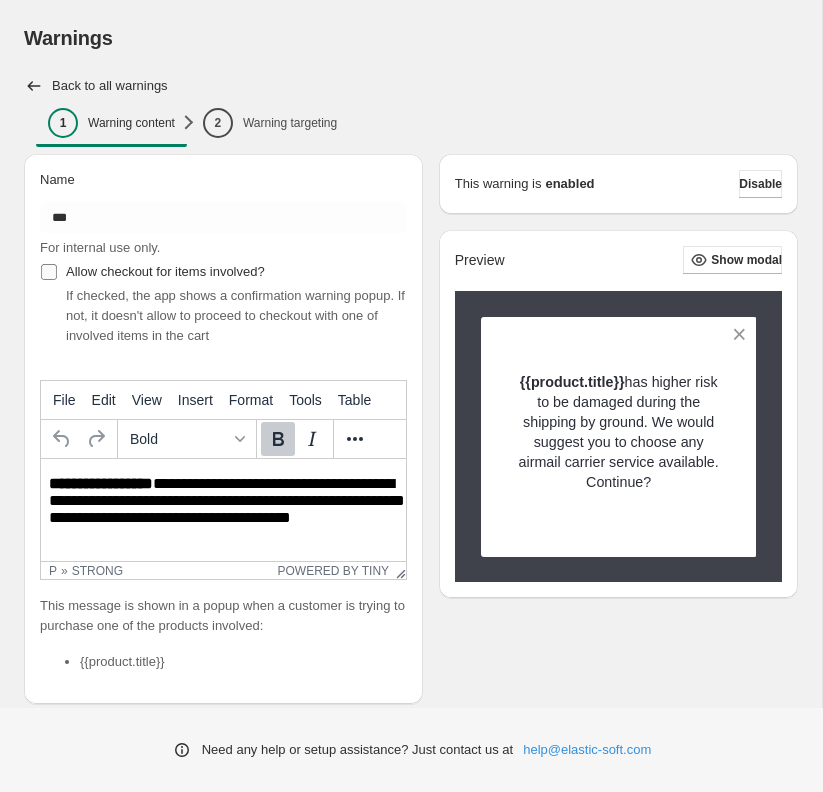 click on "Allow checkout for items involved?" at bounding box center [165, 271] 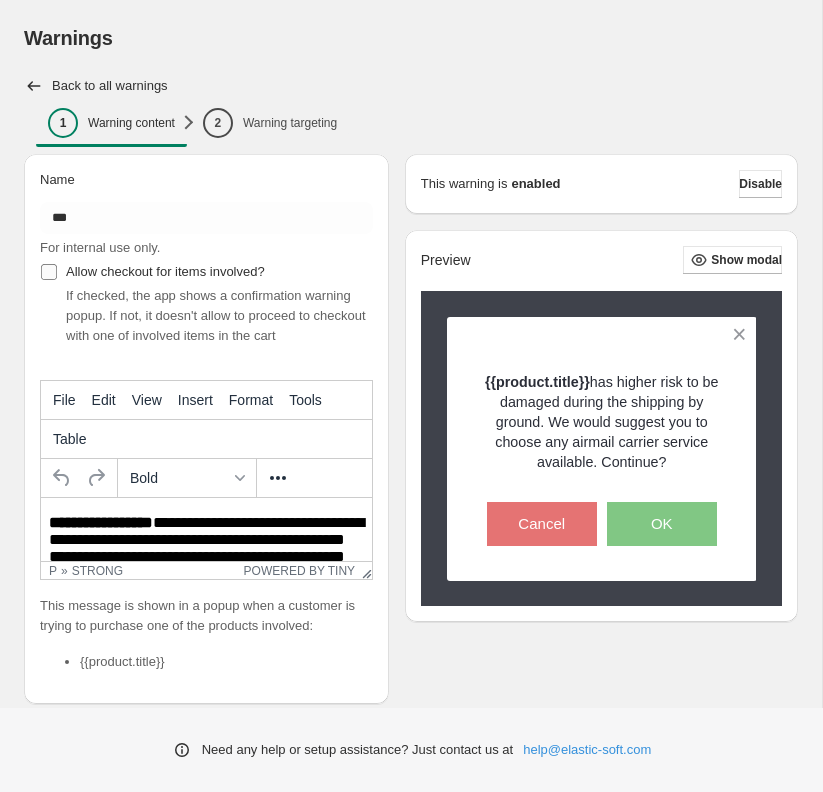 click on "Allow checkout for items involved?" at bounding box center (165, 271) 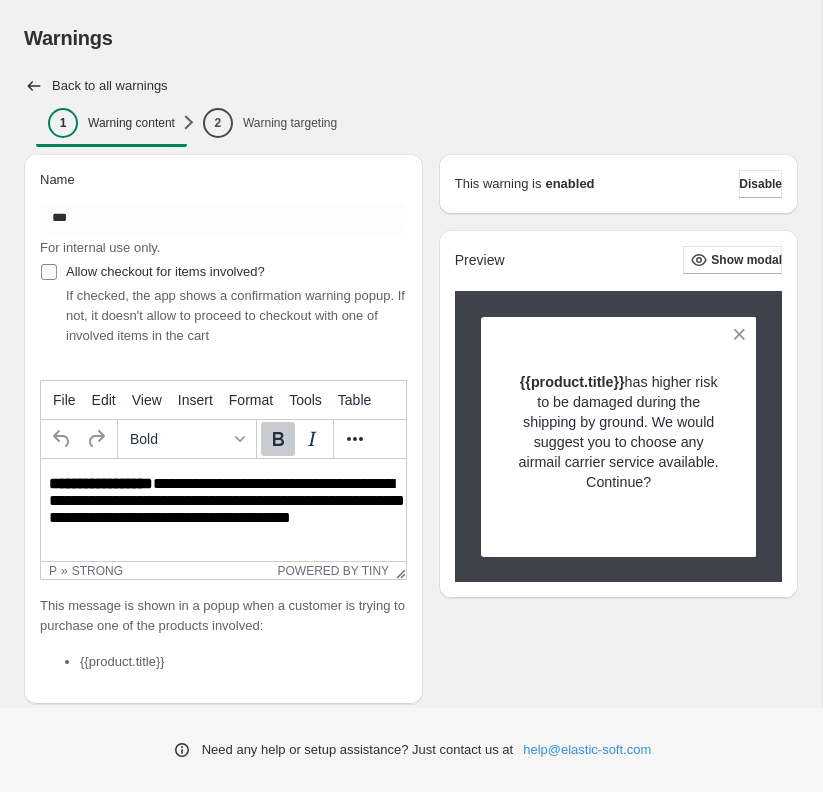 click on "Allow checkout for items involved?" at bounding box center (165, 271) 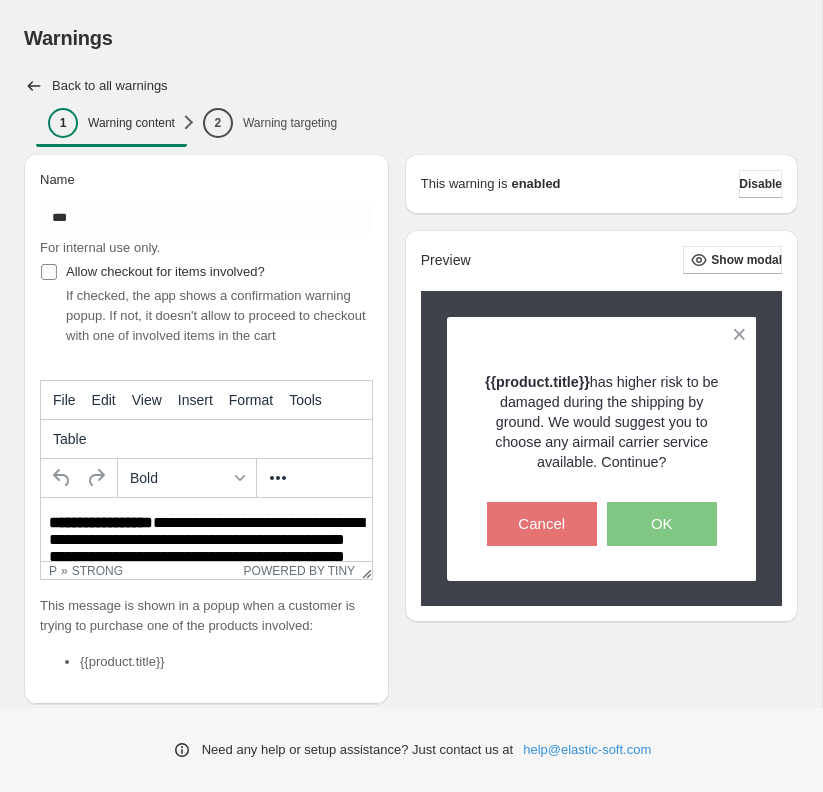 click on "Allow checkout for items involved?" at bounding box center [165, 271] 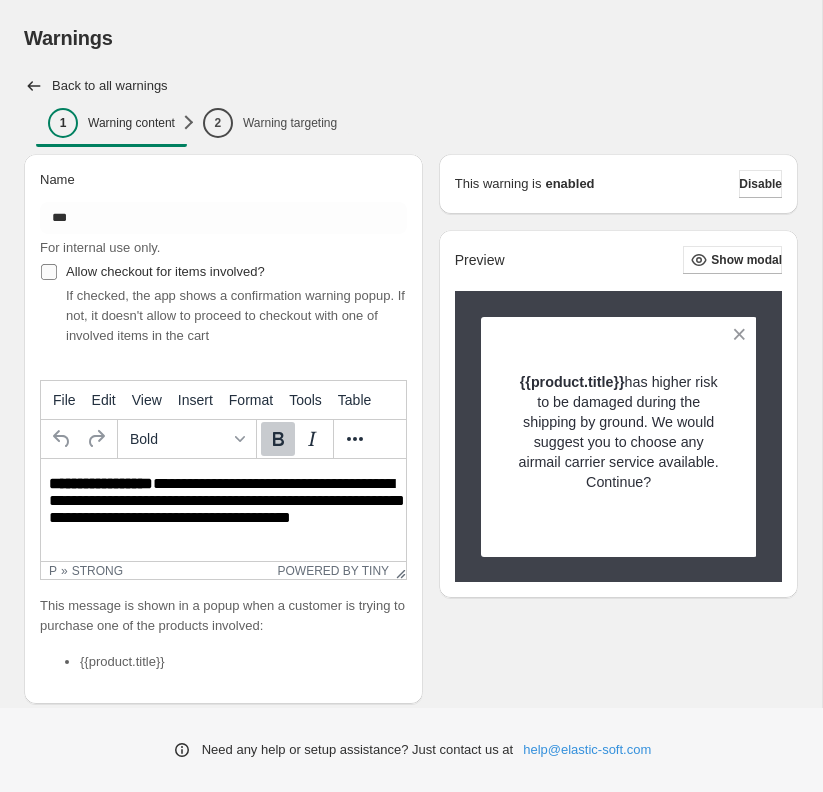 click on "Allow checkout for items involved?" at bounding box center [165, 271] 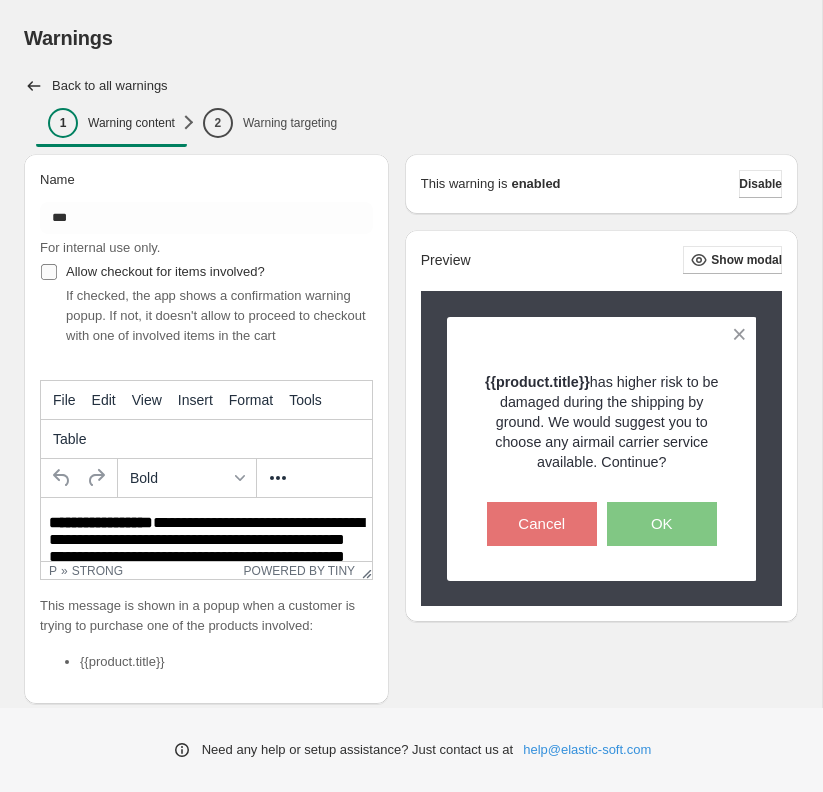 click on "Allow checkout for items involved?" at bounding box center [165, 271] 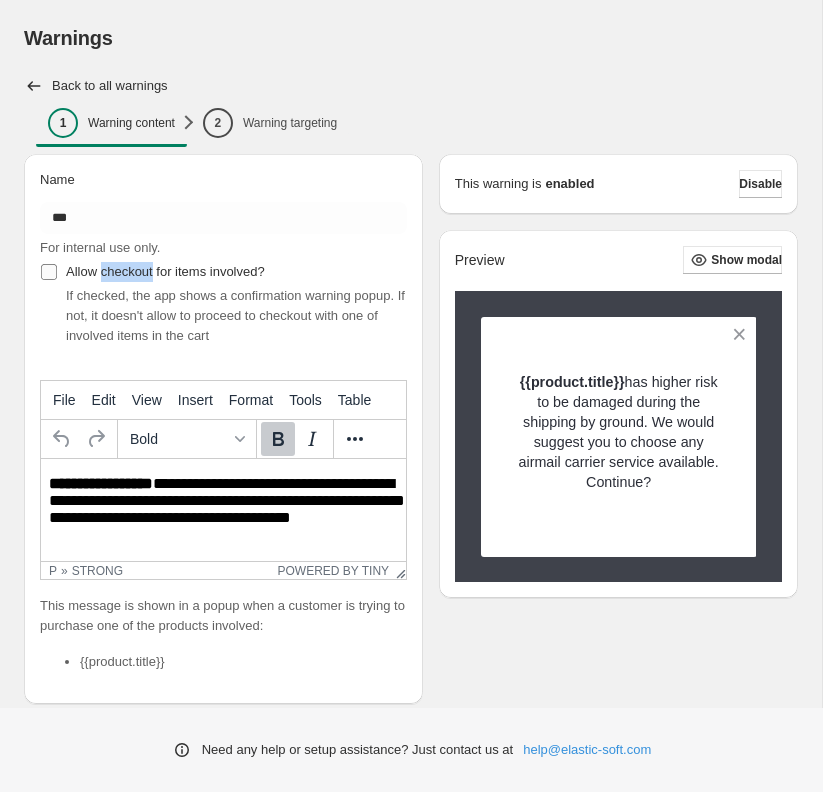 click on "Allow checkout for items involved?" at bounding box center [165, 271] 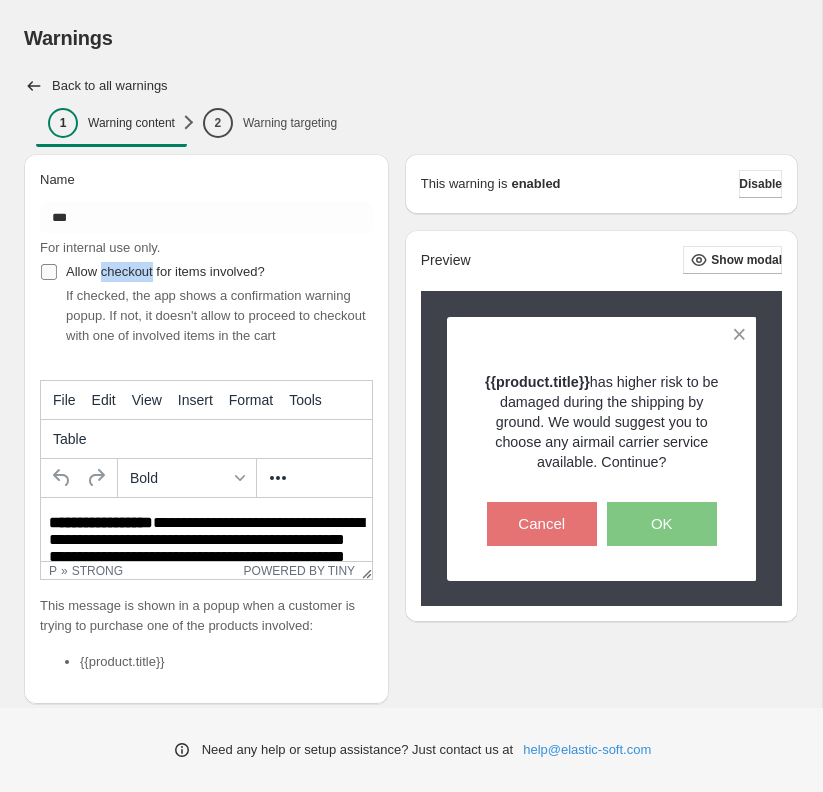 click on "Allow checkout for items involved?" at bounding box center (165, 271) 